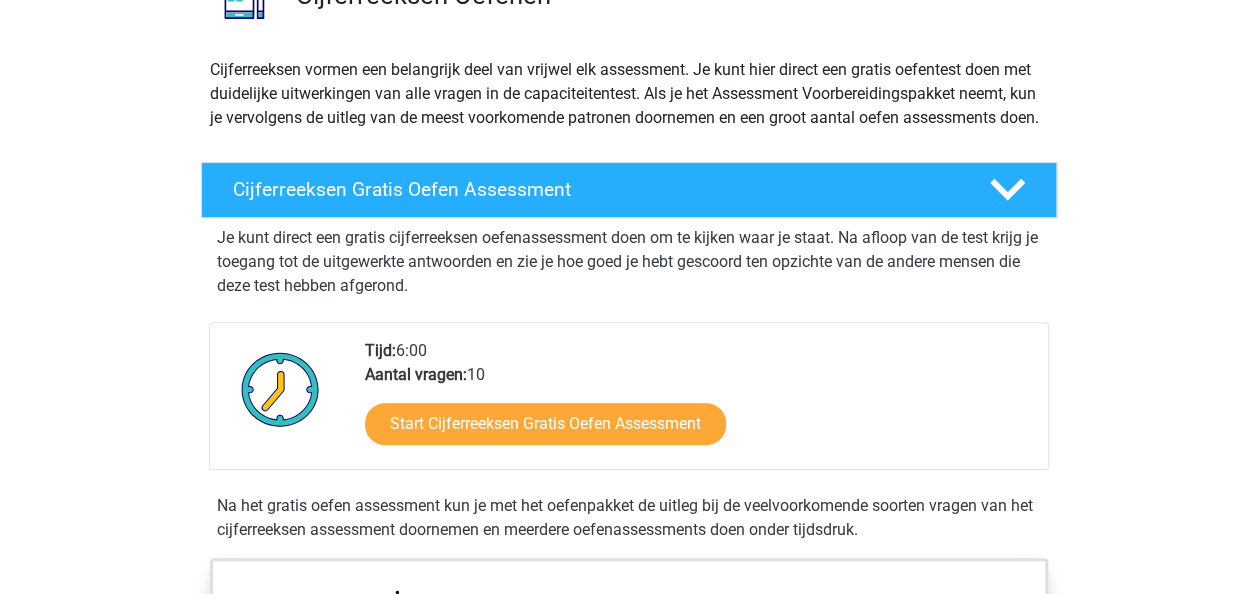 scroll, scrollTop: 196, scrollLeft: 0, axis: vertical 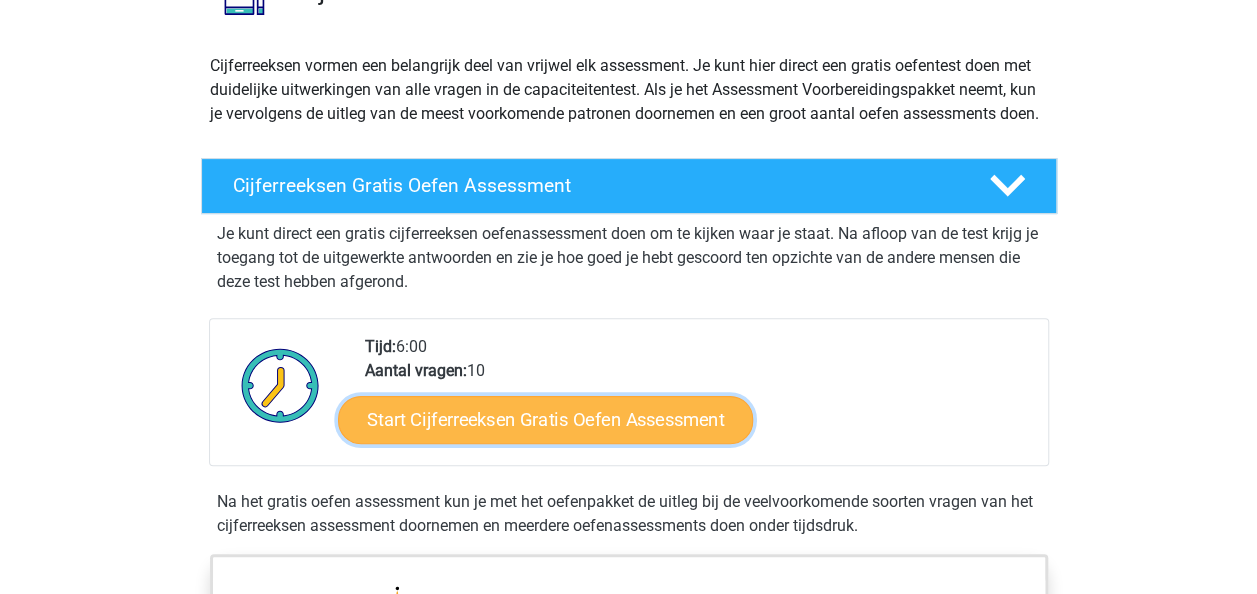 click on "Start Cijferreeksen
Gratis Oefen Assessment" at bounding box center (545, 419) 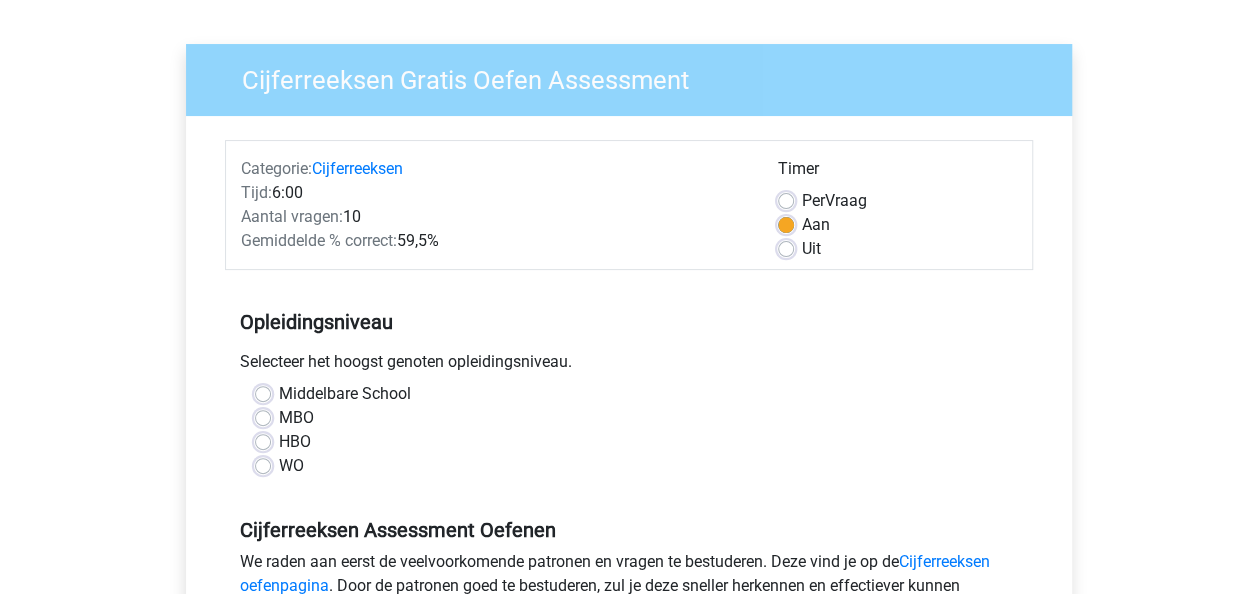 scroll, scrollTop: 119, scrollLeft: 0, axis: vertical 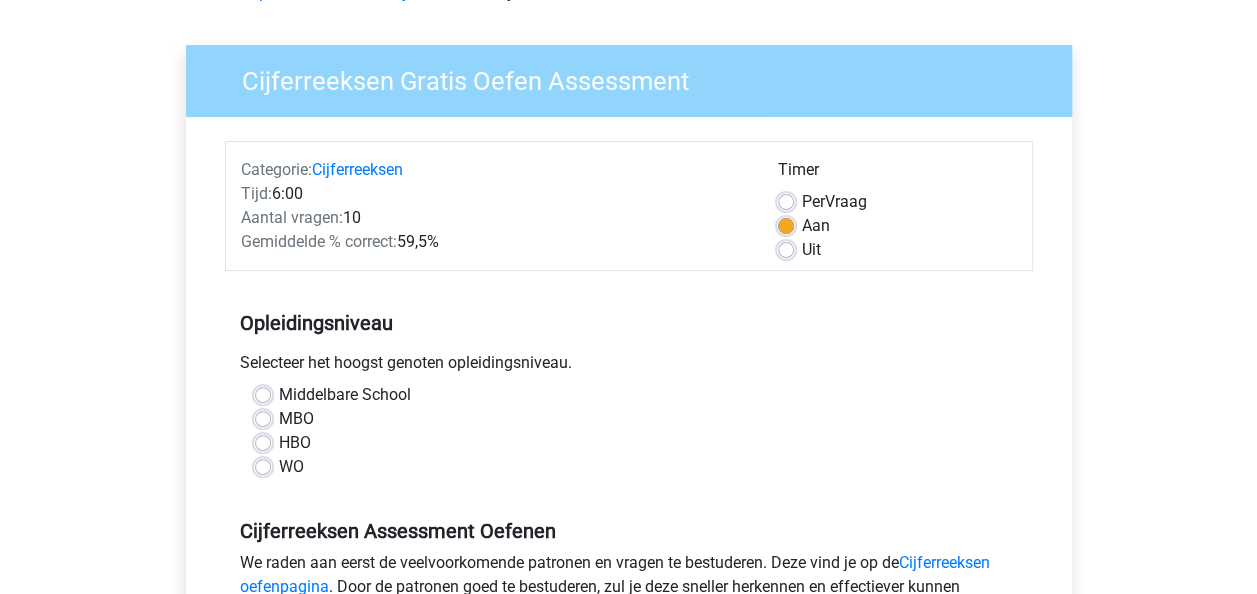 click on "HBO" at bounding box center (629, 443) 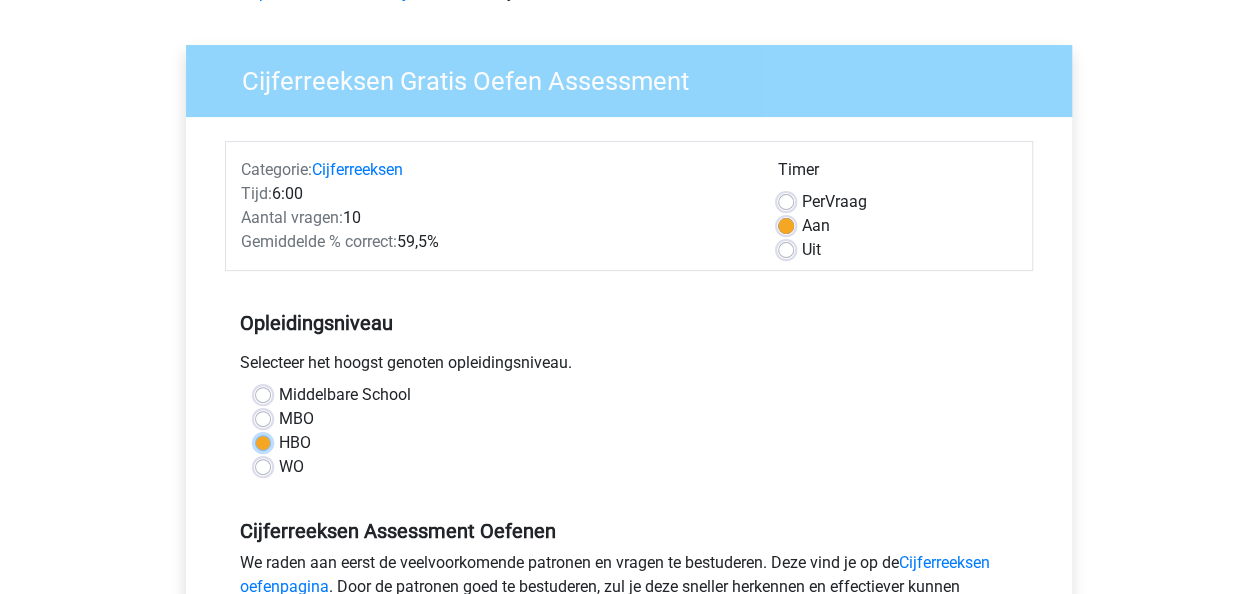 click on "HBO" at bounding box center (263, 441) 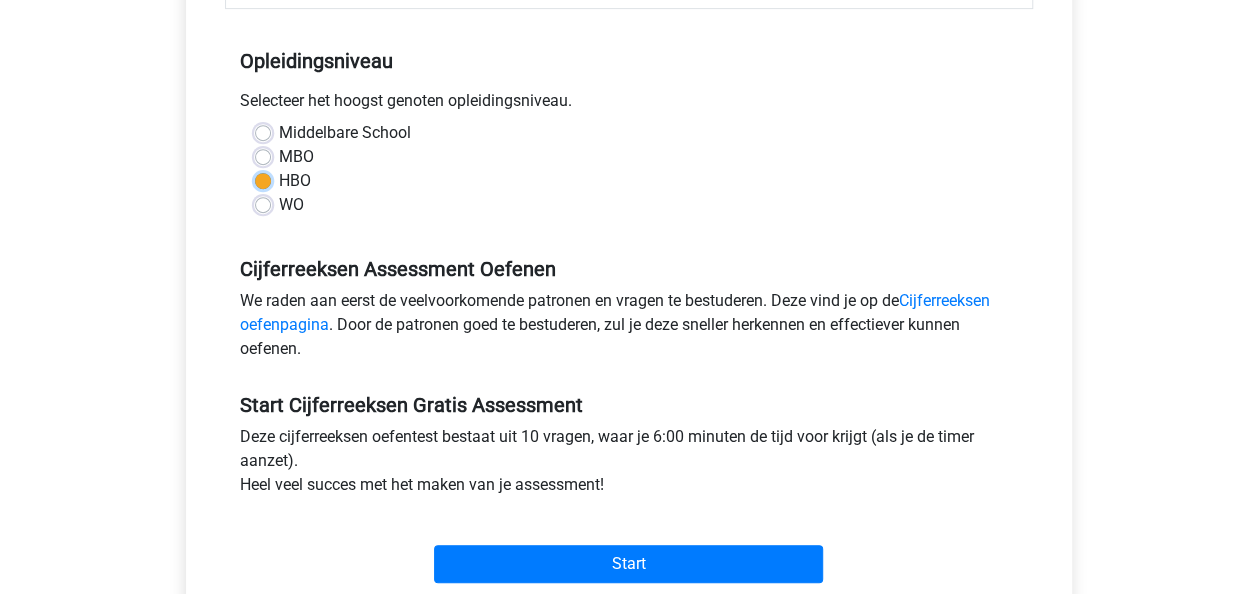 scroll, scrollTop: 417, scrollLeft: 0, axis: vertical 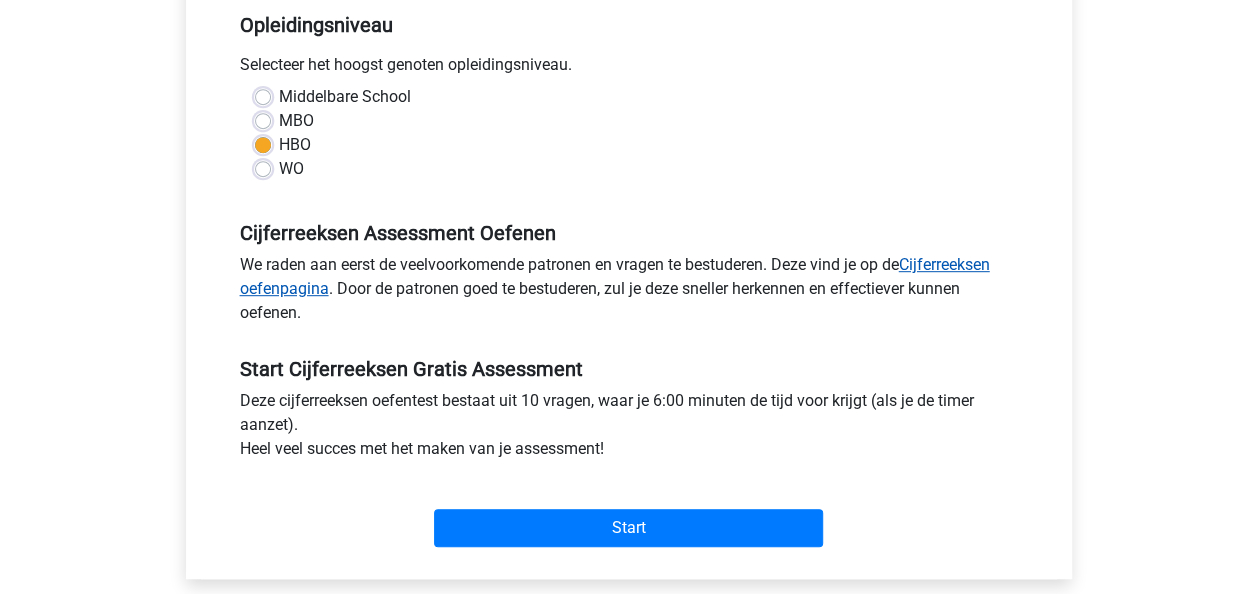 click on "Cijferreeksen
oefenpagina" at bounding box center [615, 276] 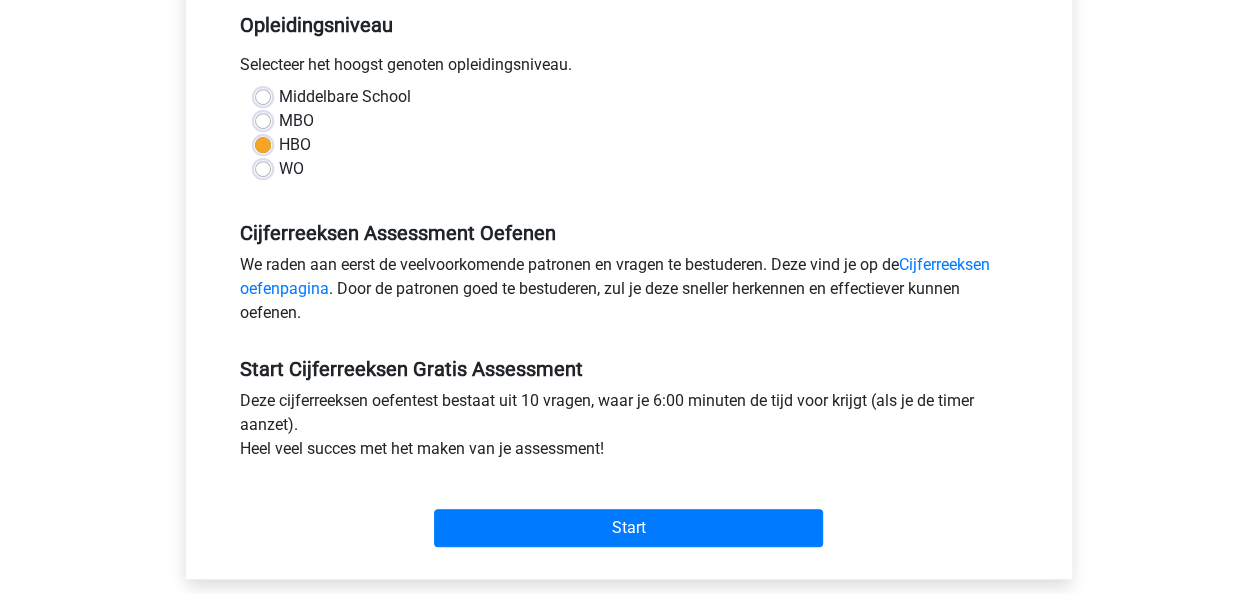 click on "Middelbare School" at bounding box center [345, 97] 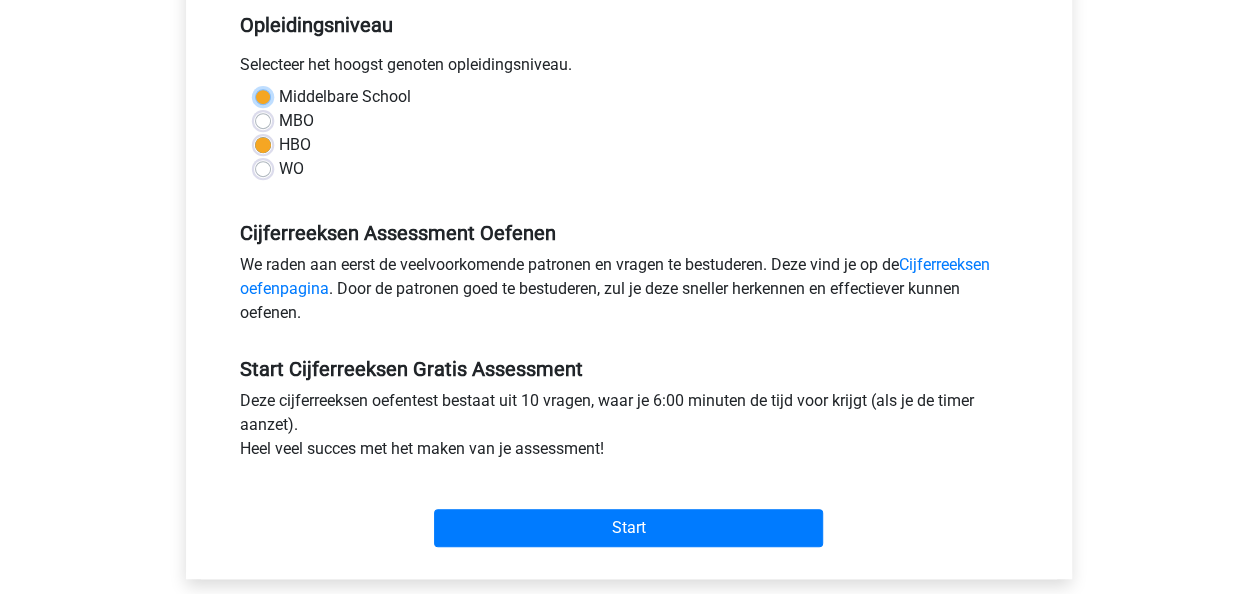 click on "Middelbare School" at bounding box center [263, 95] 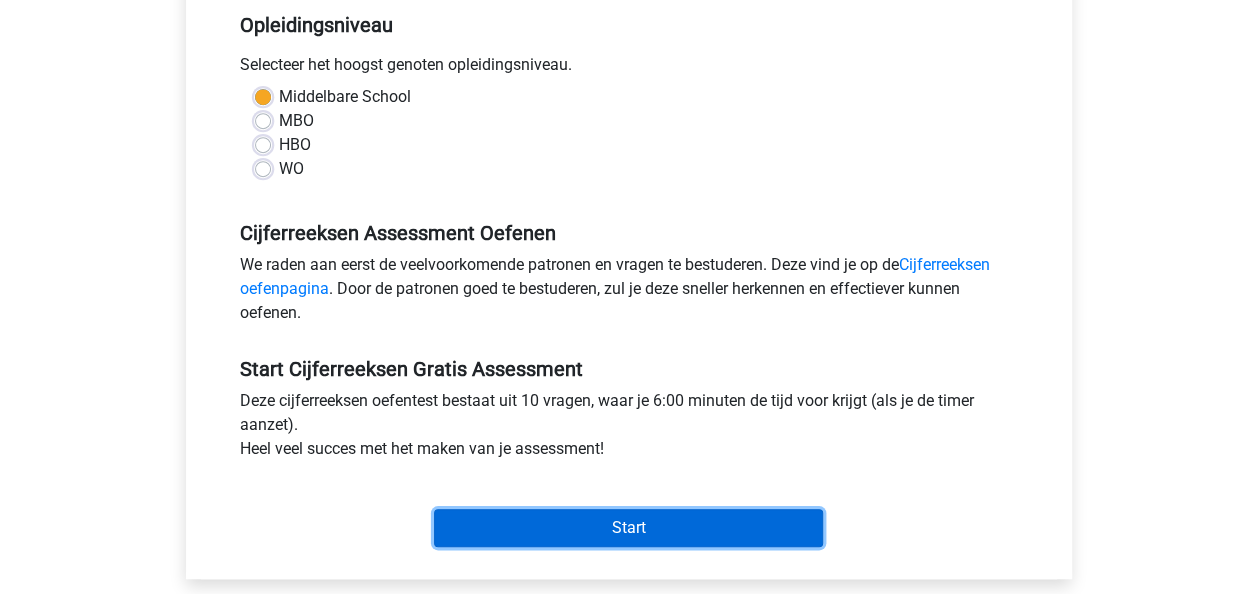 click on "Start" at bounding box center [628, 528] 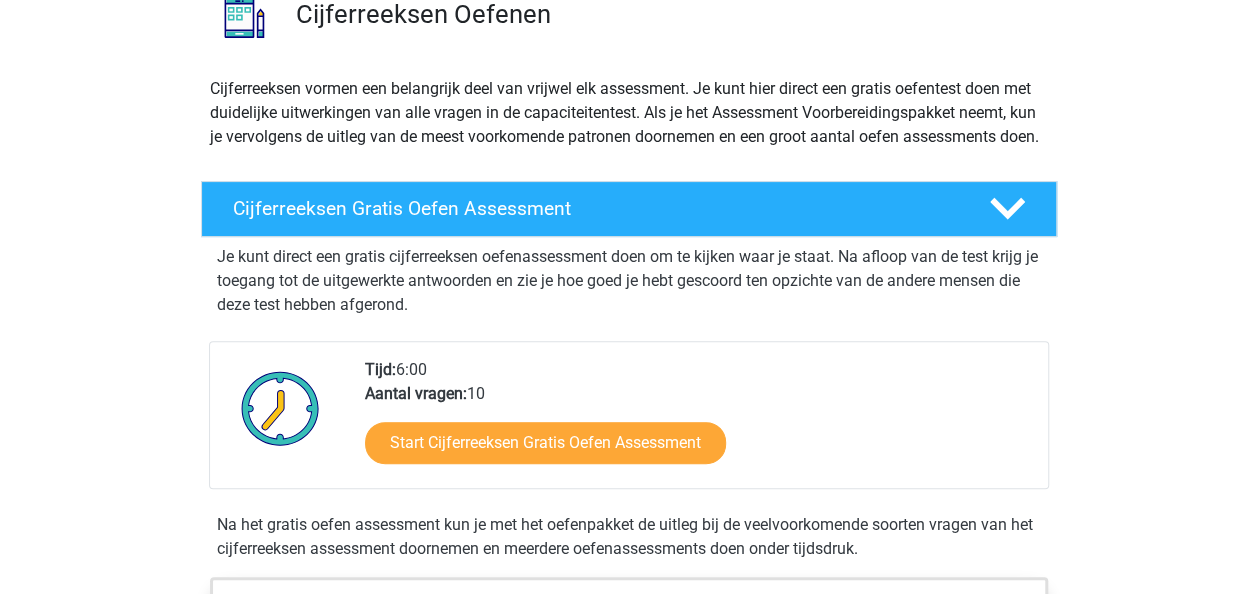 scroll, scrollTop: 172, scrollLeft: 0, axis: vertical 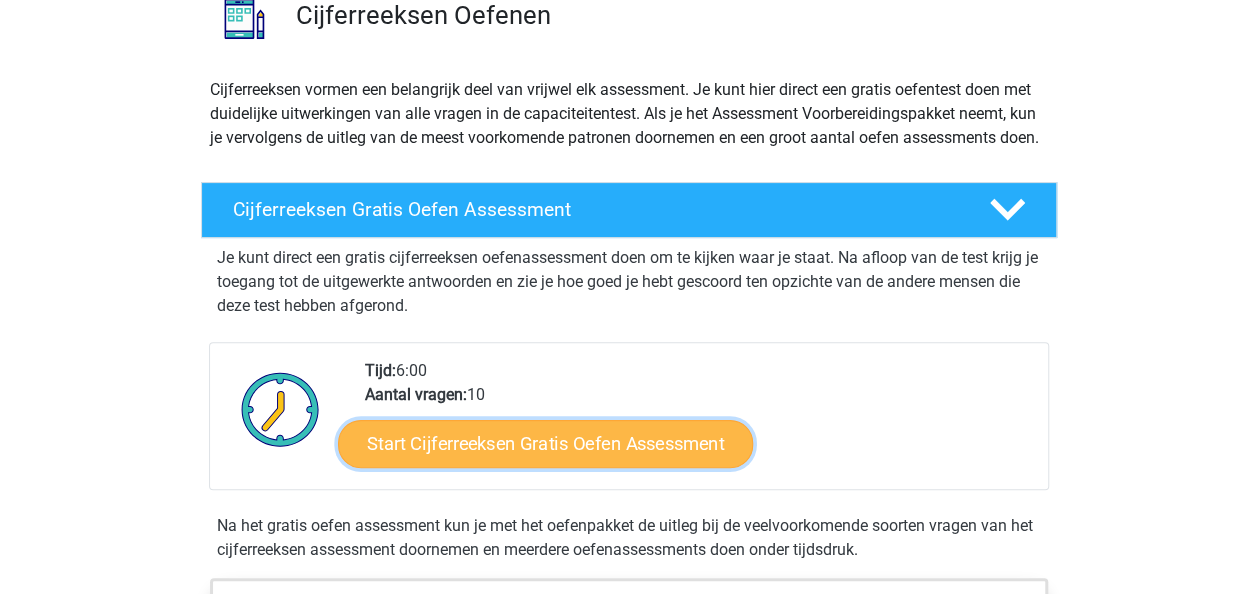 click on "Start Cijferreeksen
Gratis Oefen Assessment" at bounding box center [545, 443] 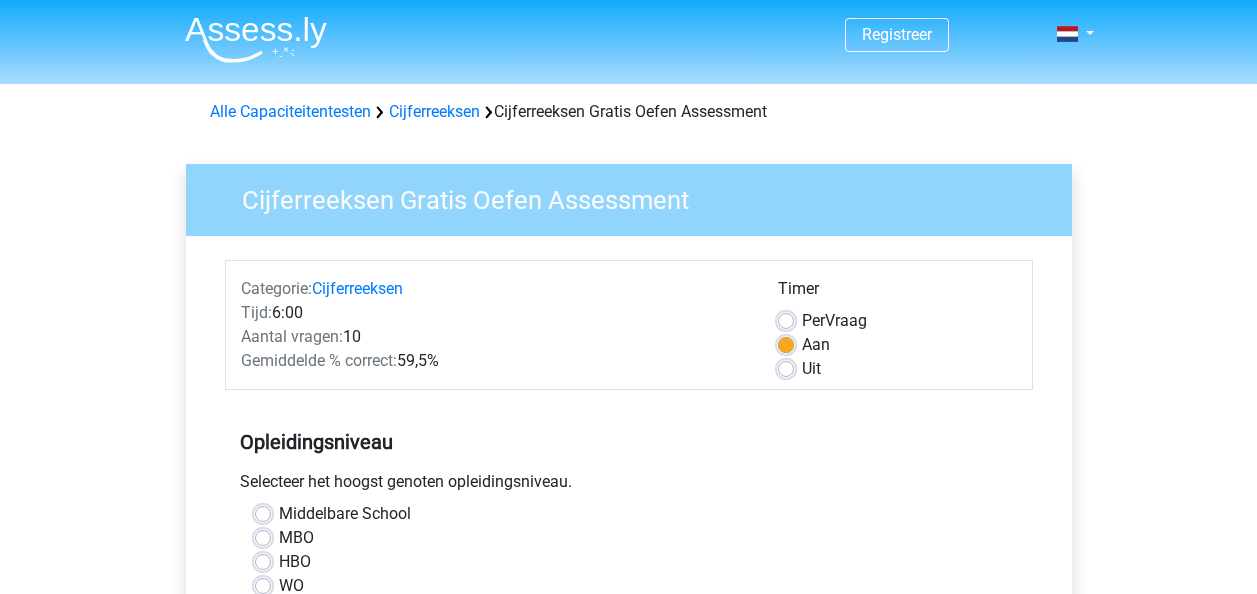 scroll, scrollTop: 0, scrollLeft: 0, axis: both 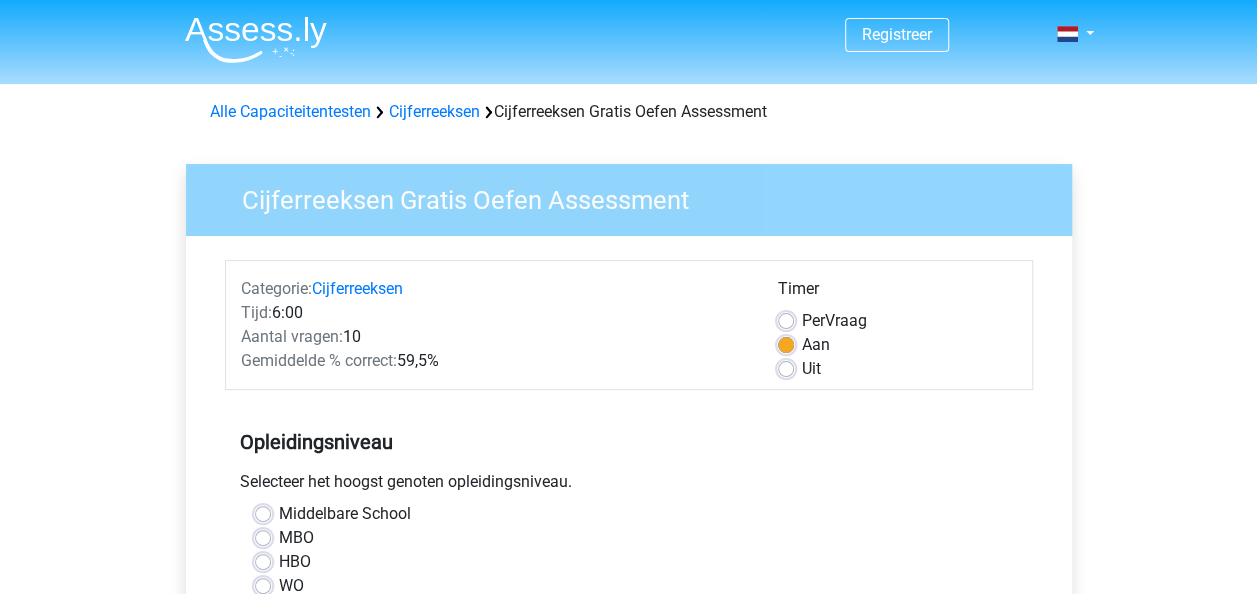 click on "MBO" at bounding box center [296, 538] 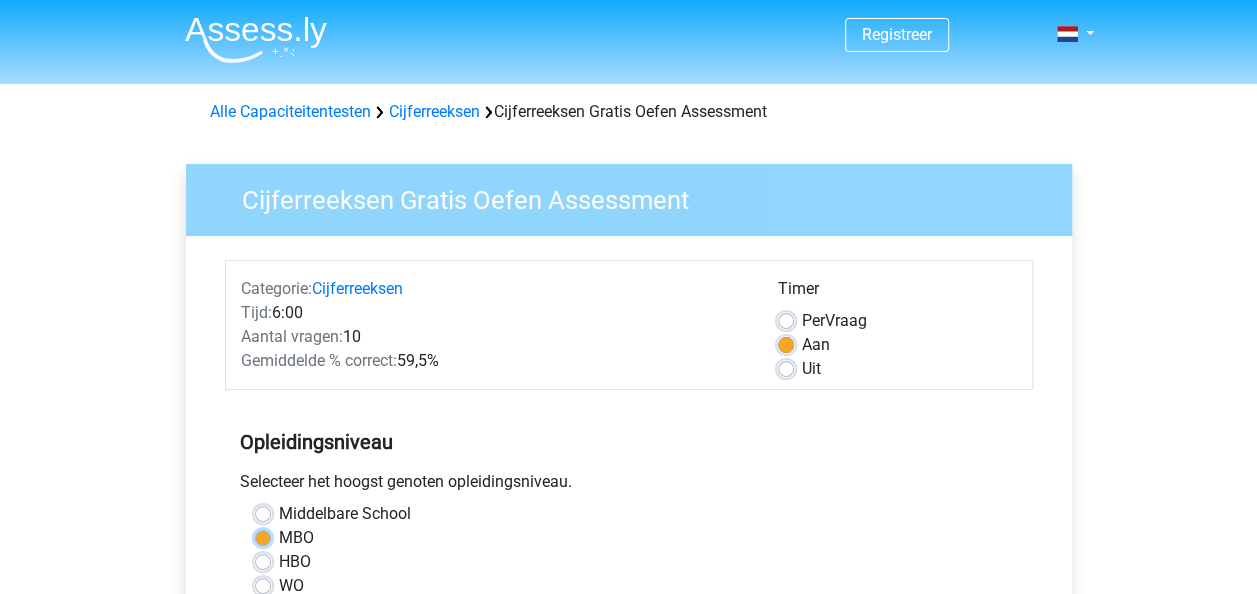 click on "MBO" at bounding box center [263, 536] 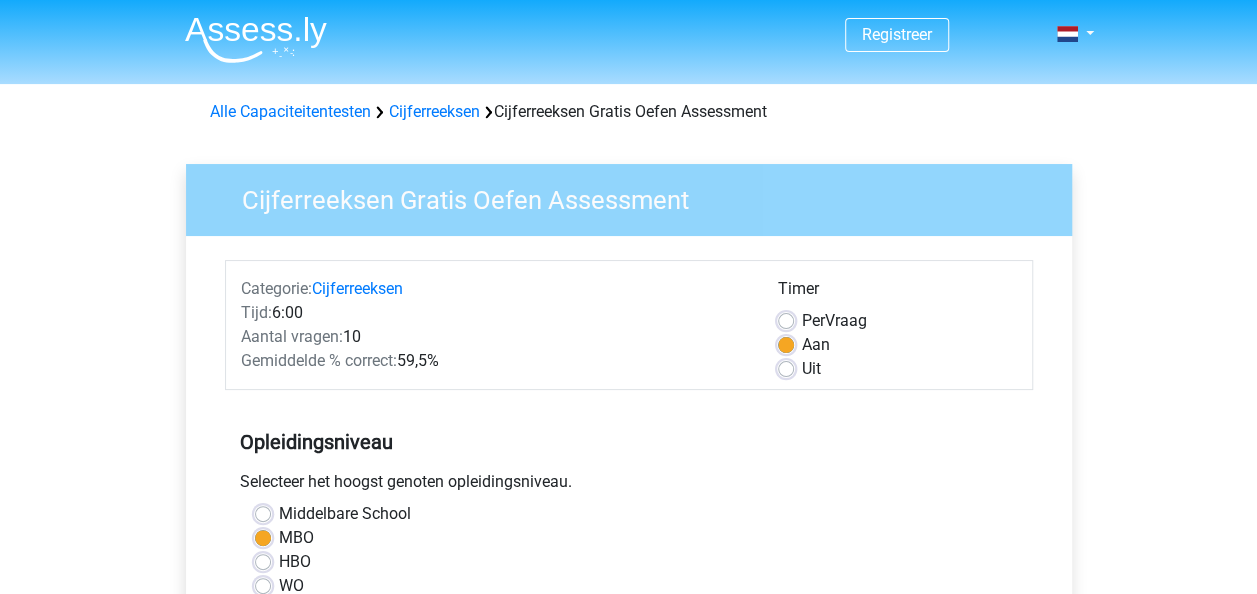 click on "Uit" at bounding box center (811, 369) 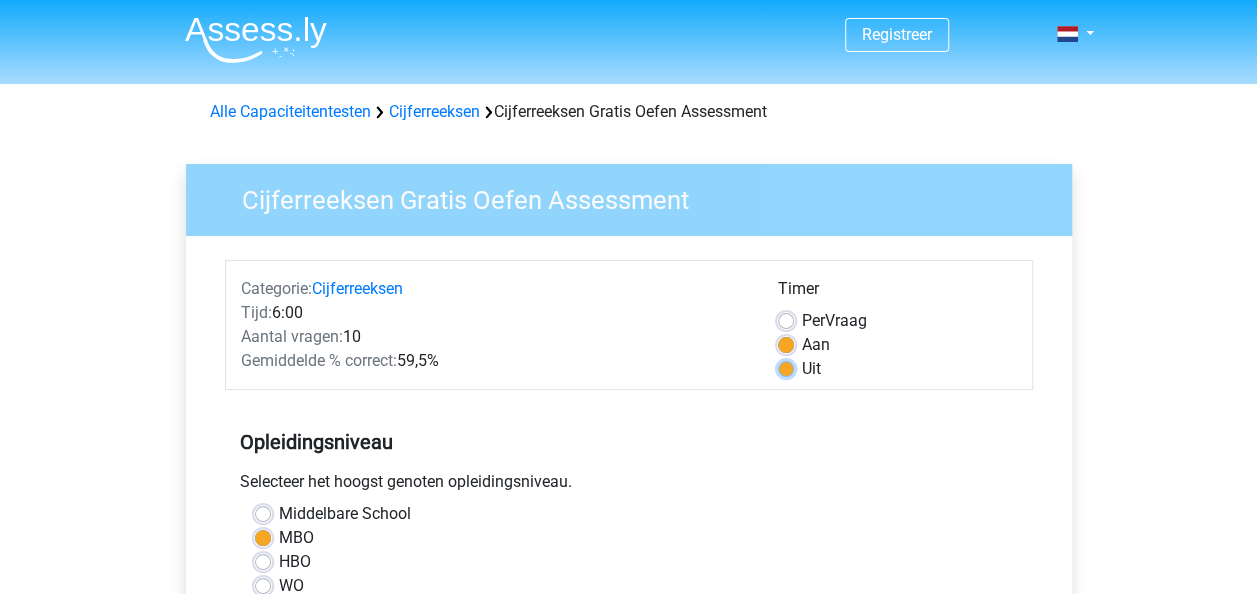 click on "Uit" at bounding box center [786, 367] 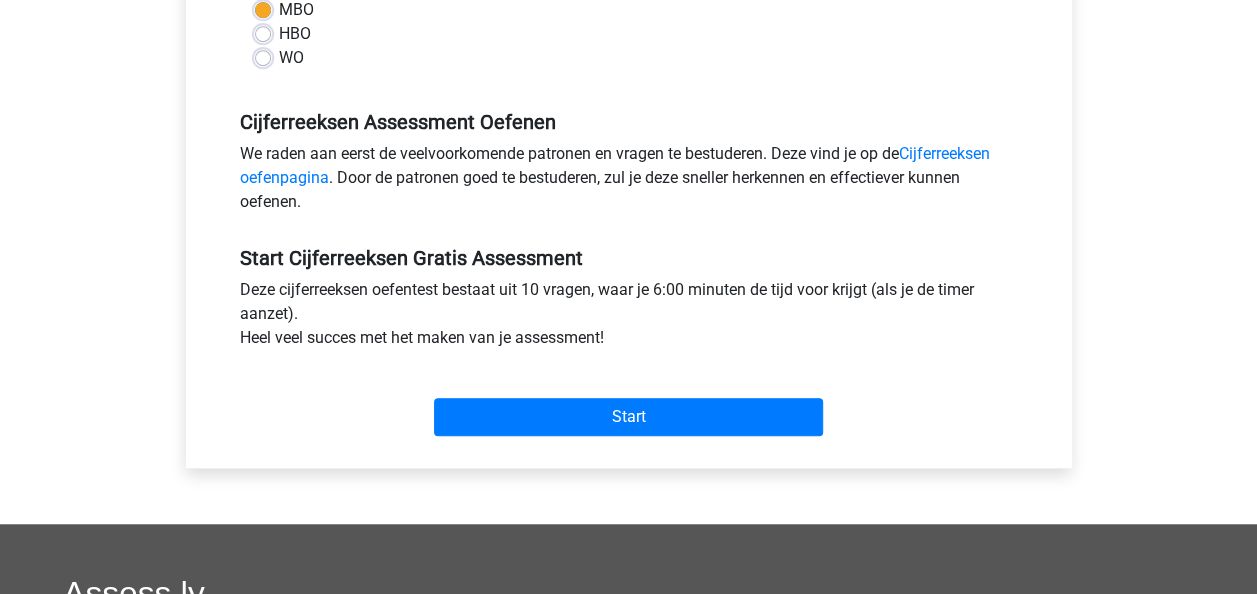 scroll, scrollTop: 527, scrollLeft: 0, axis: vertical 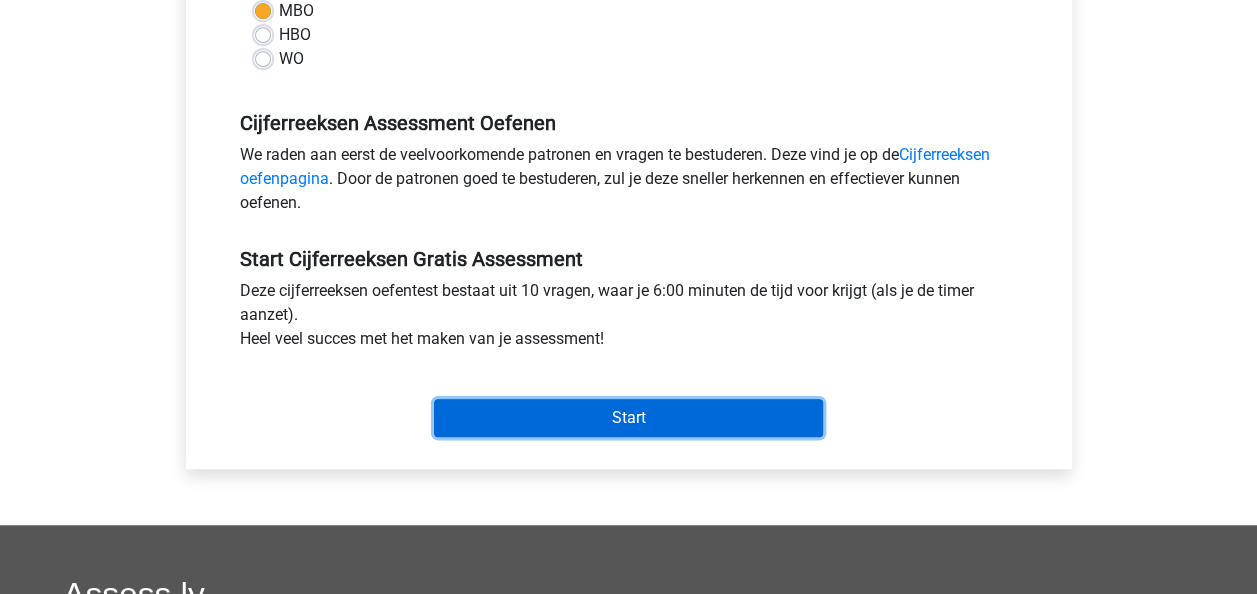 click on "Start" at bounding box center [628, 418] 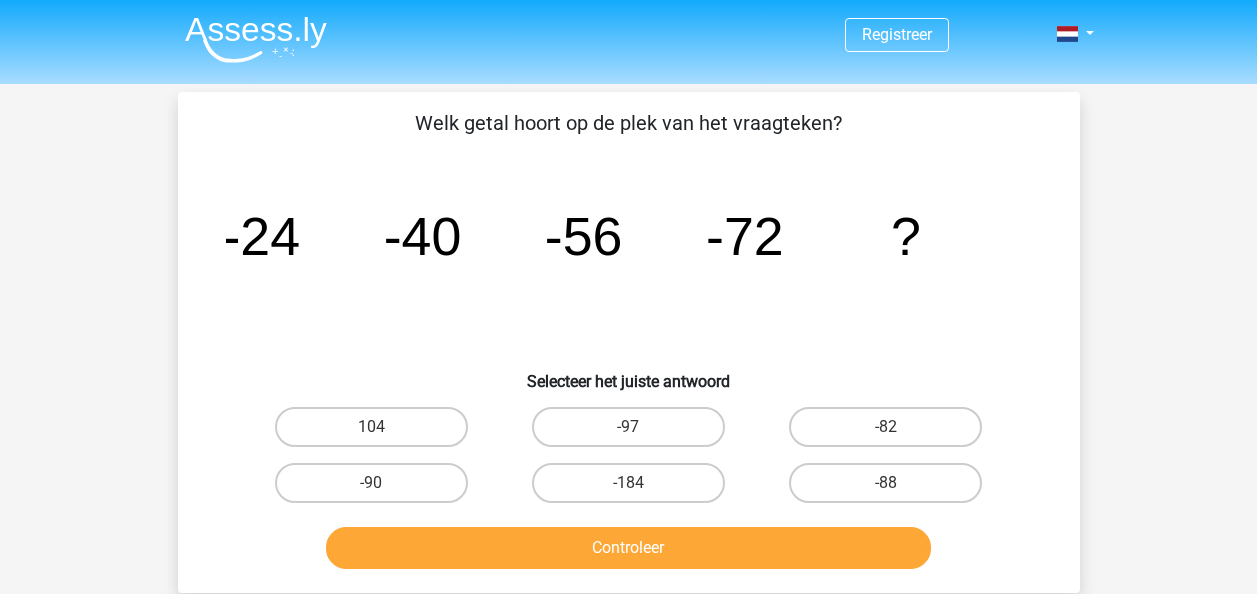 scroll, scrollTop: 0, scrollLeft: 0, axis: both 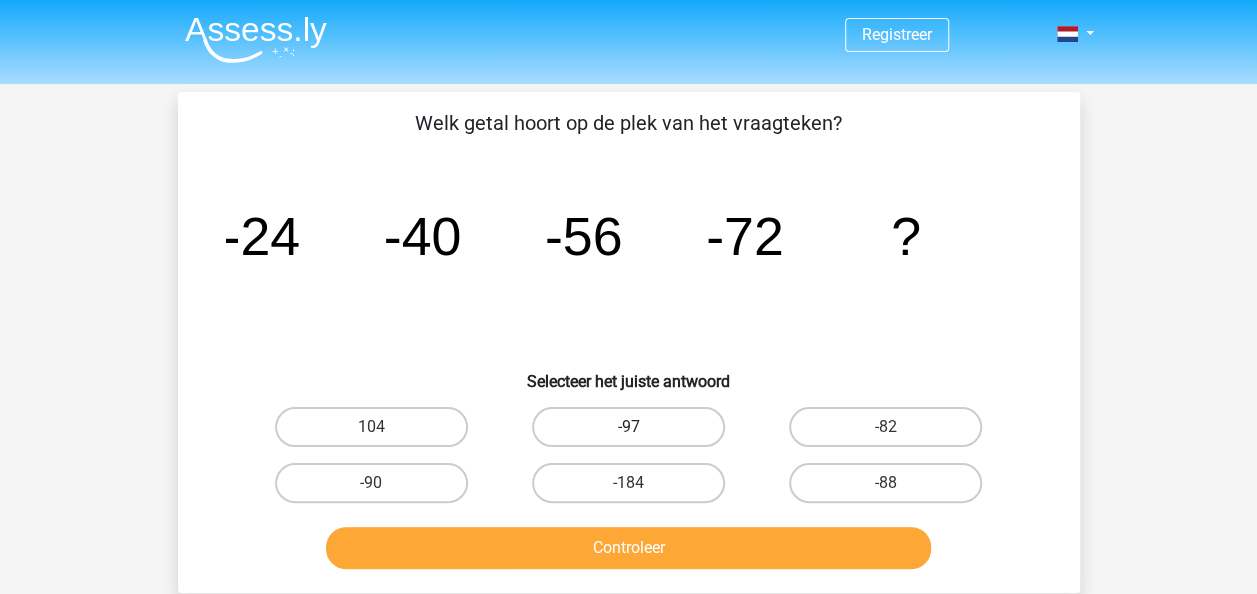 click on "-97" at bounding box center (628, 427) 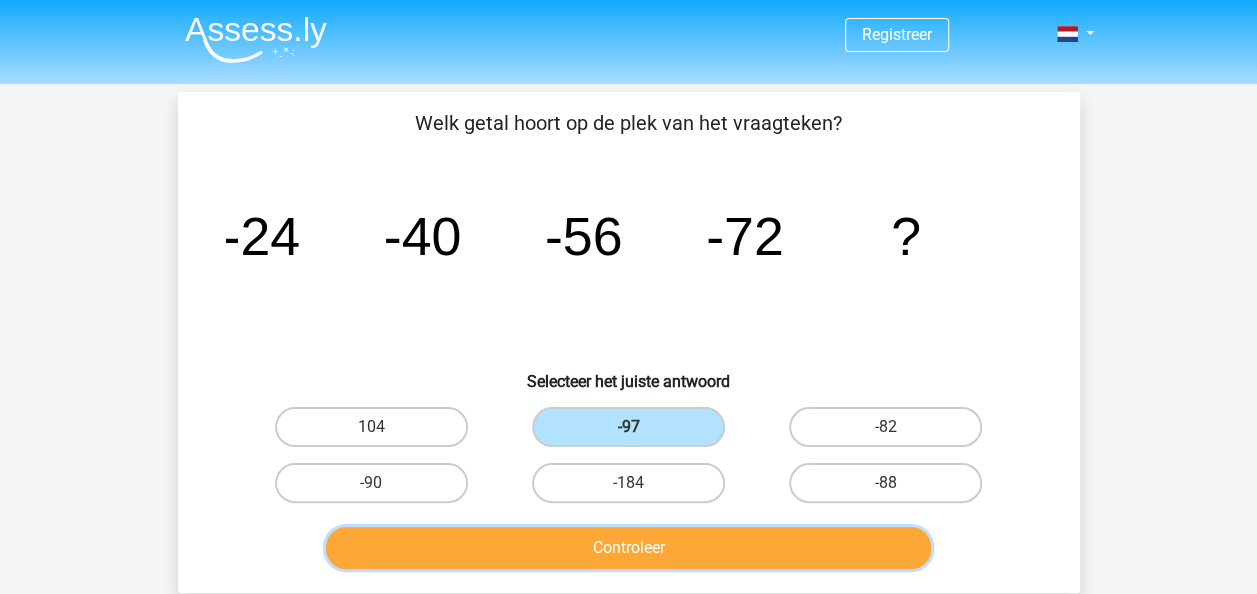 click on "Controleer" at bounding box center [628, 548] 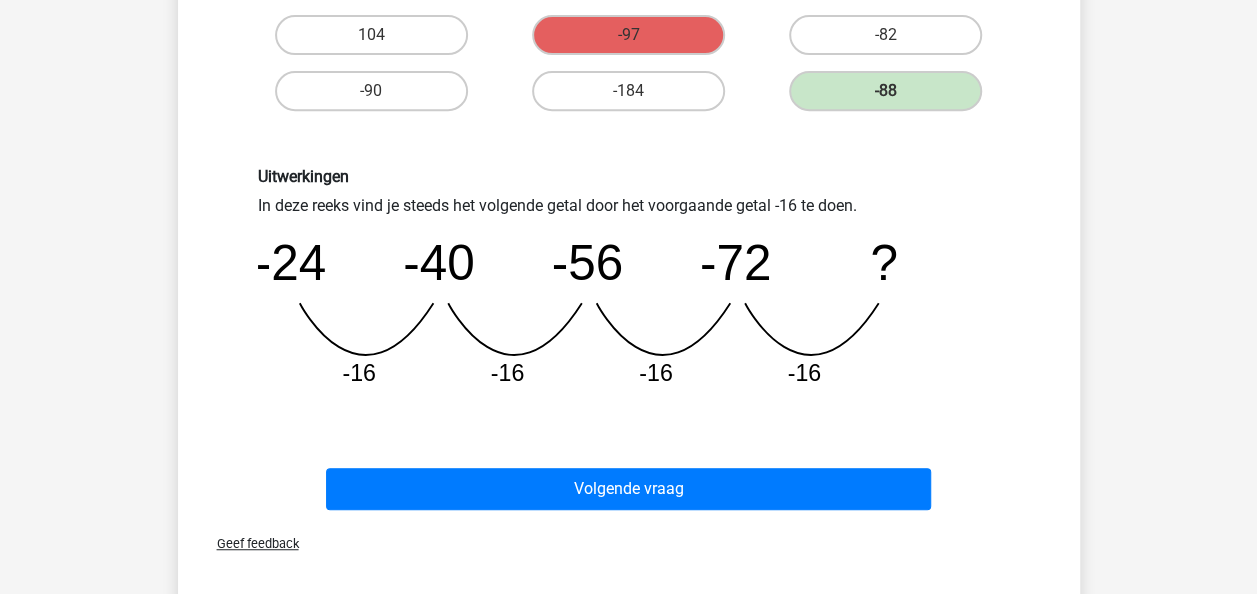scroll, scrollTop: 391, scrollLeft: 0, axis: vertical 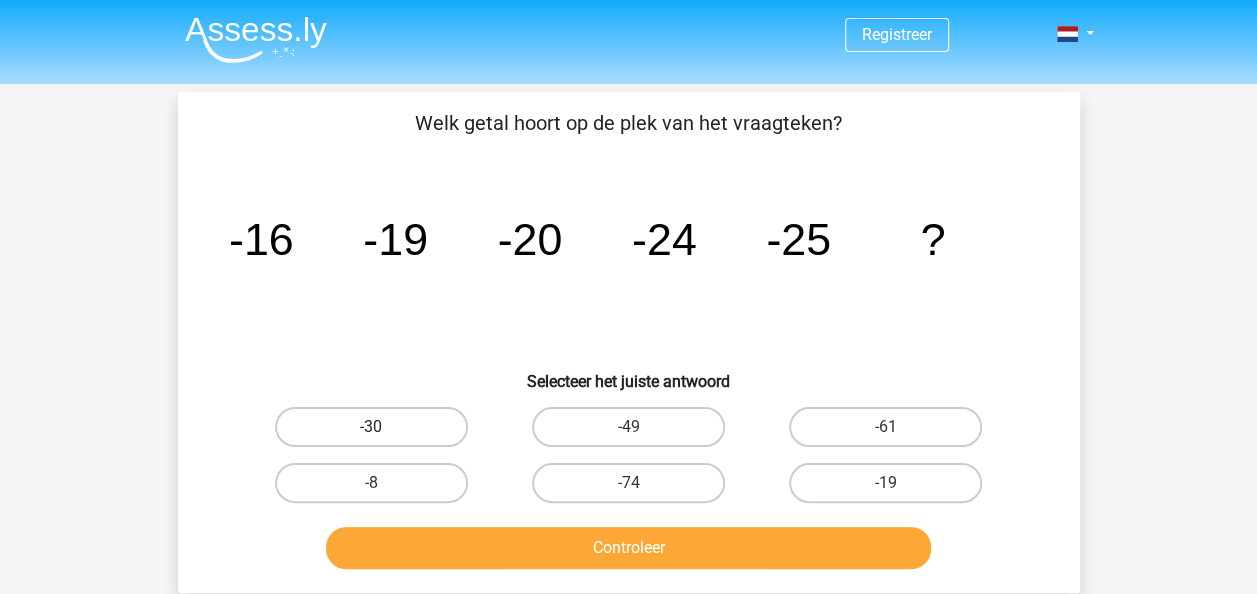 click on "-30" at bounding box center (371, 427) 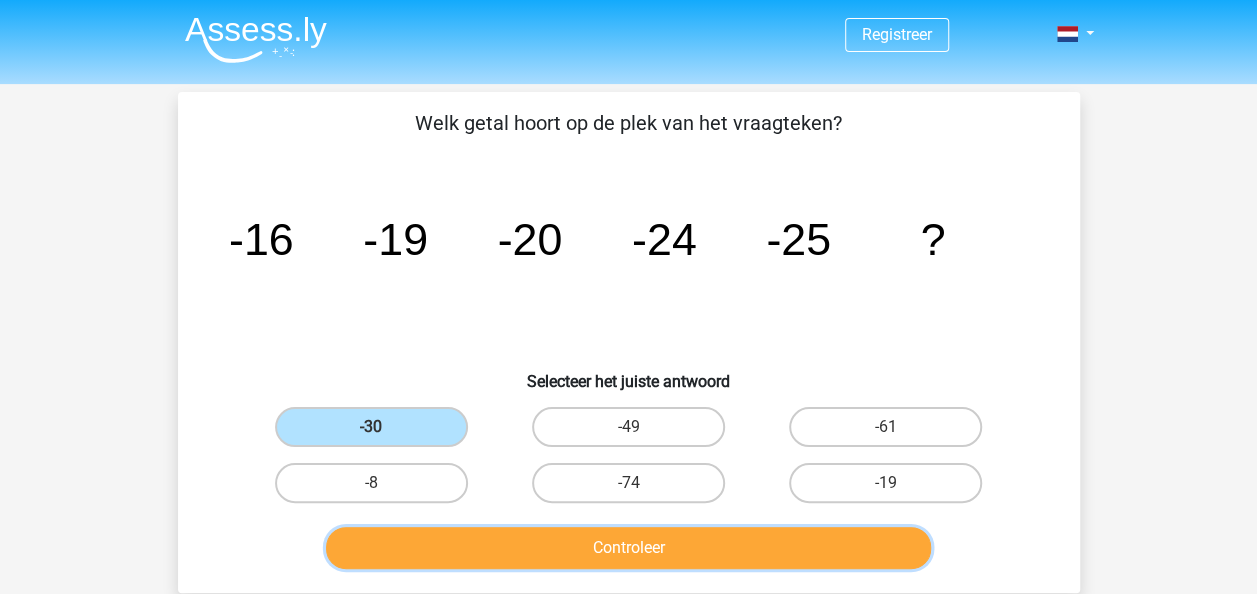 click on "Controleer" at bounding box center [628, 548] 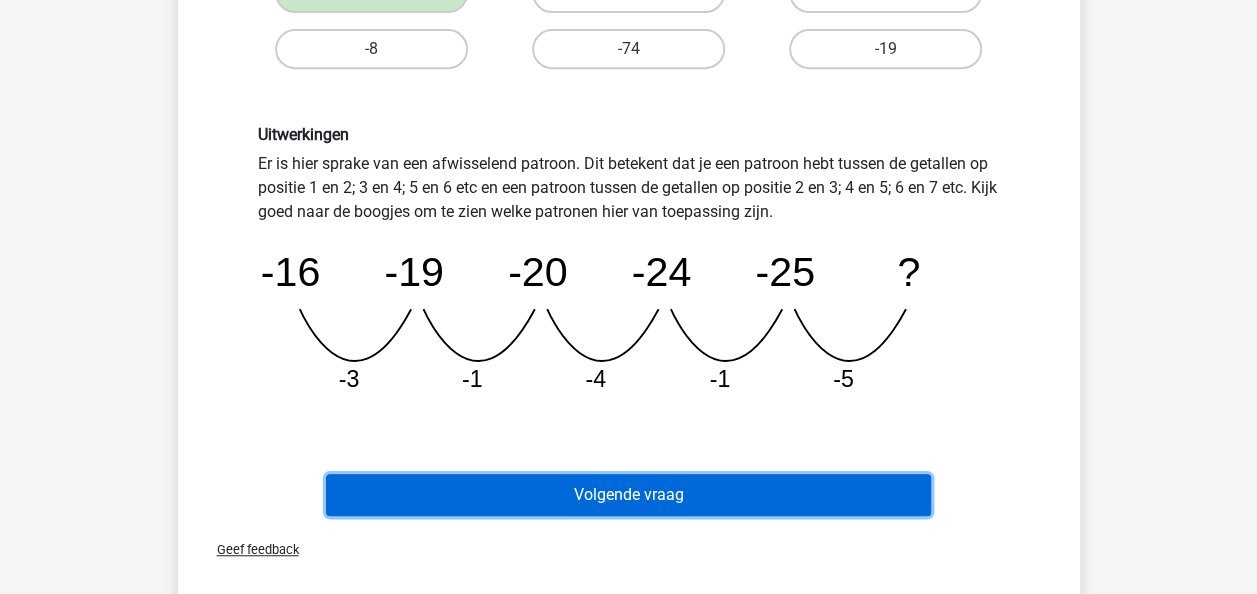 click on "Volgende vraag" at bounding box center (628, 495) 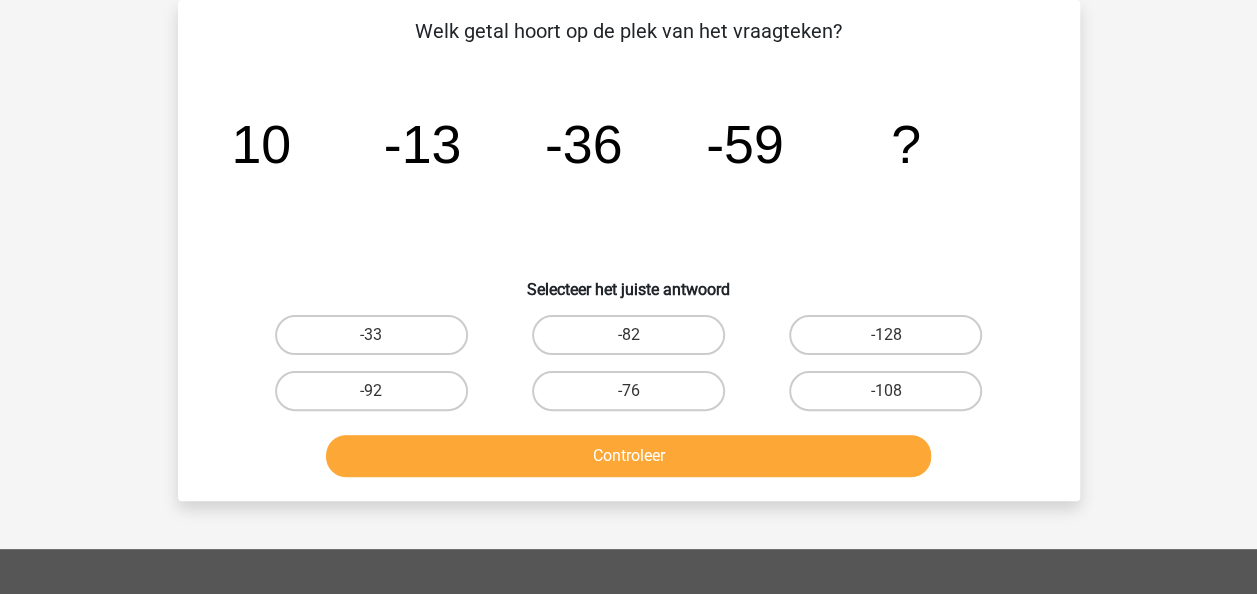 scroll, scrollTop: 51, scrollLeft: 0, axis: vertical 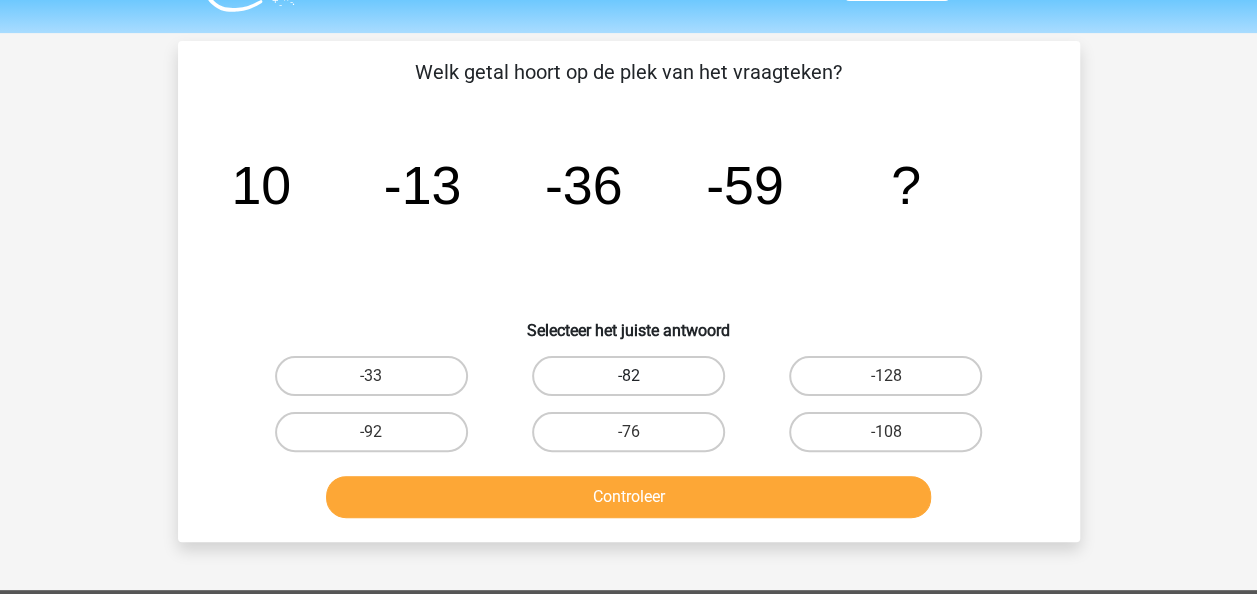 click on "-82" at bounding box center (628, 376) 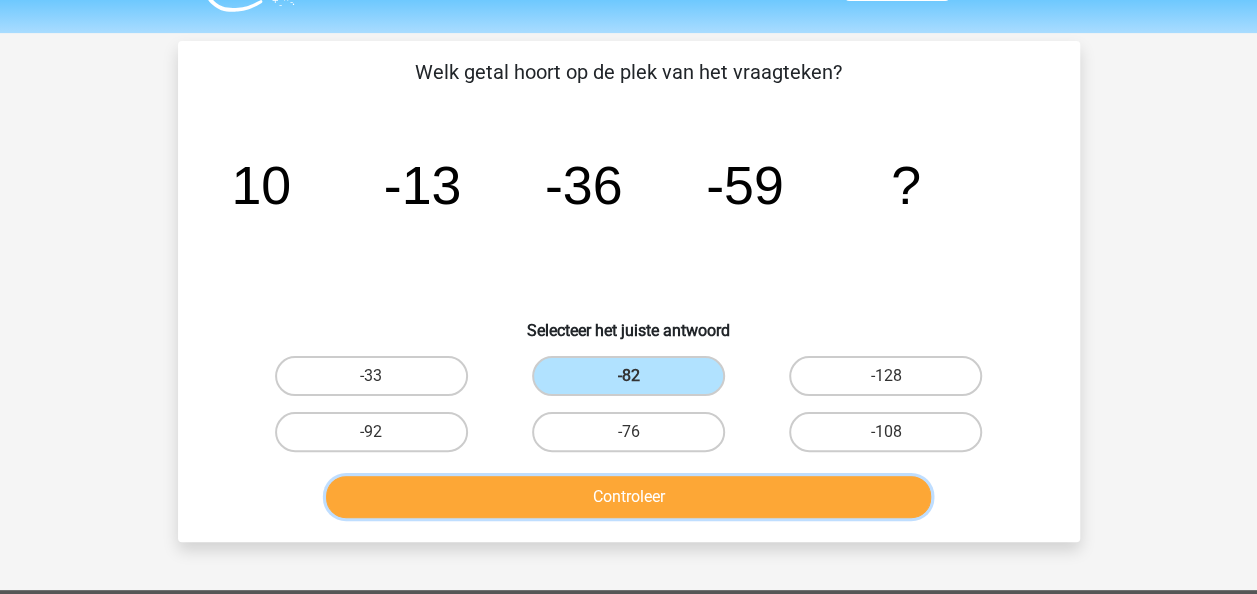 click on "Controleer" at bounding box center (628, 497) 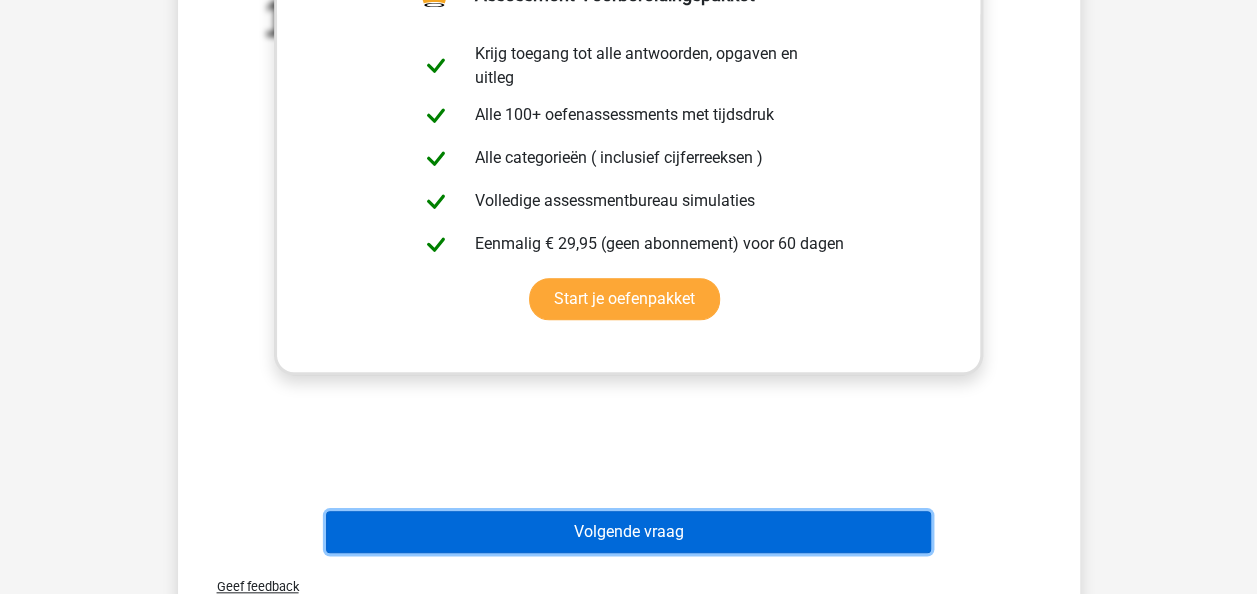 click on "Volgende vraag" at bounding box center (628, 532) 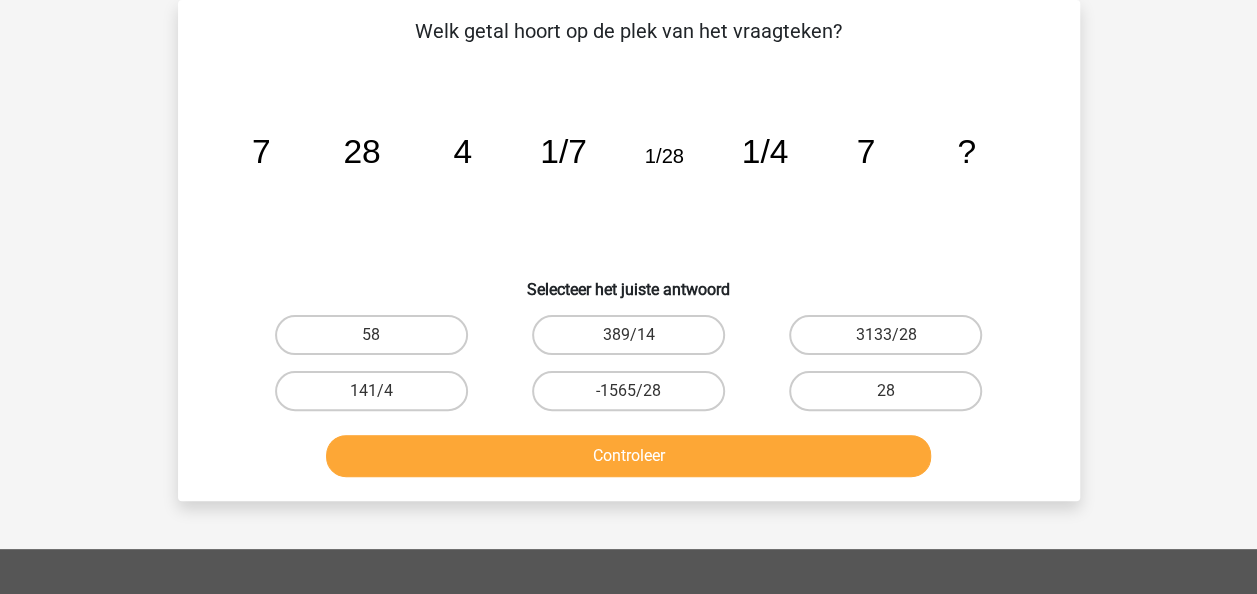 scroll, scrollTop: 0, scrollLeft: 0, axis: both 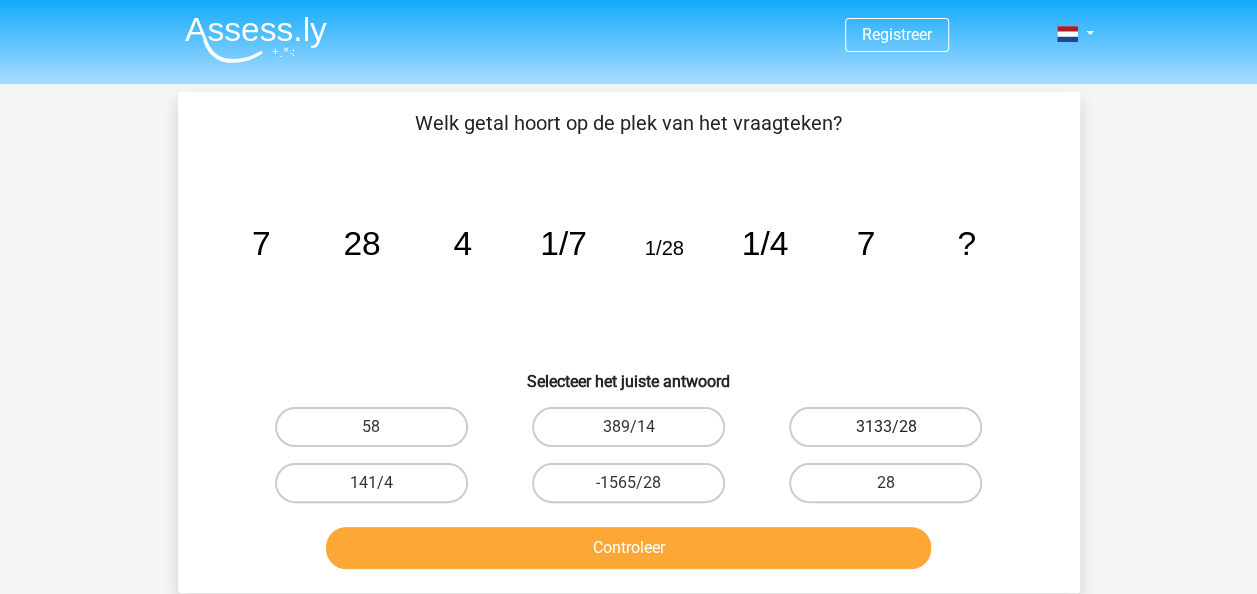 click on "3133/28" at bounding box center (885, 427) 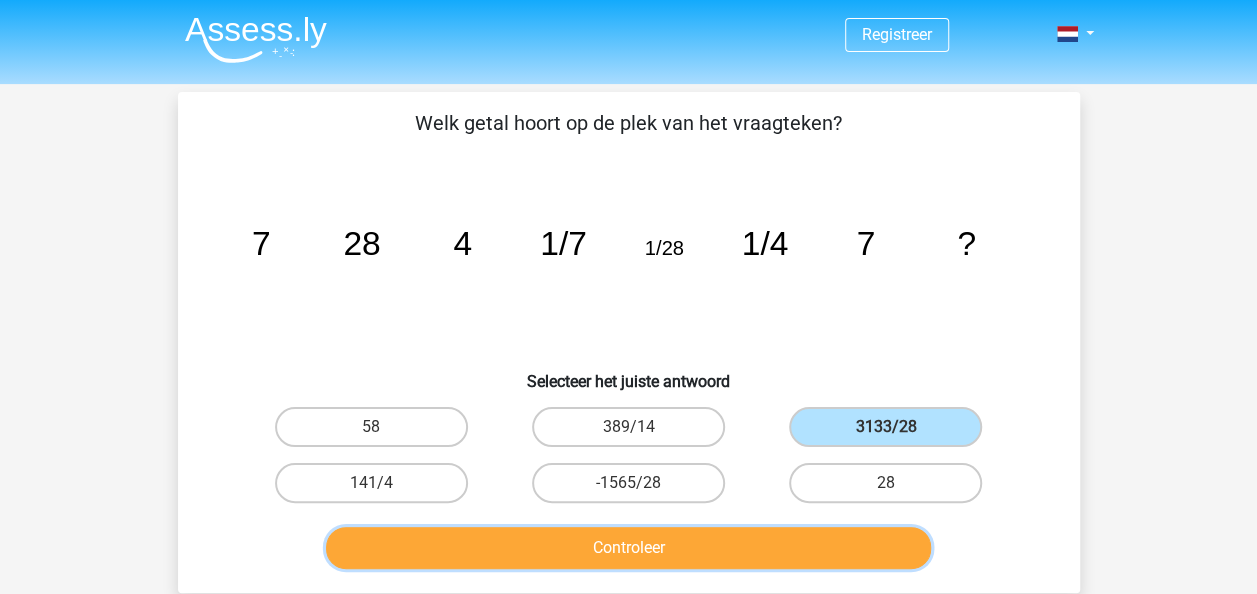 click on "Controleer" at bounding box center [628, 548] 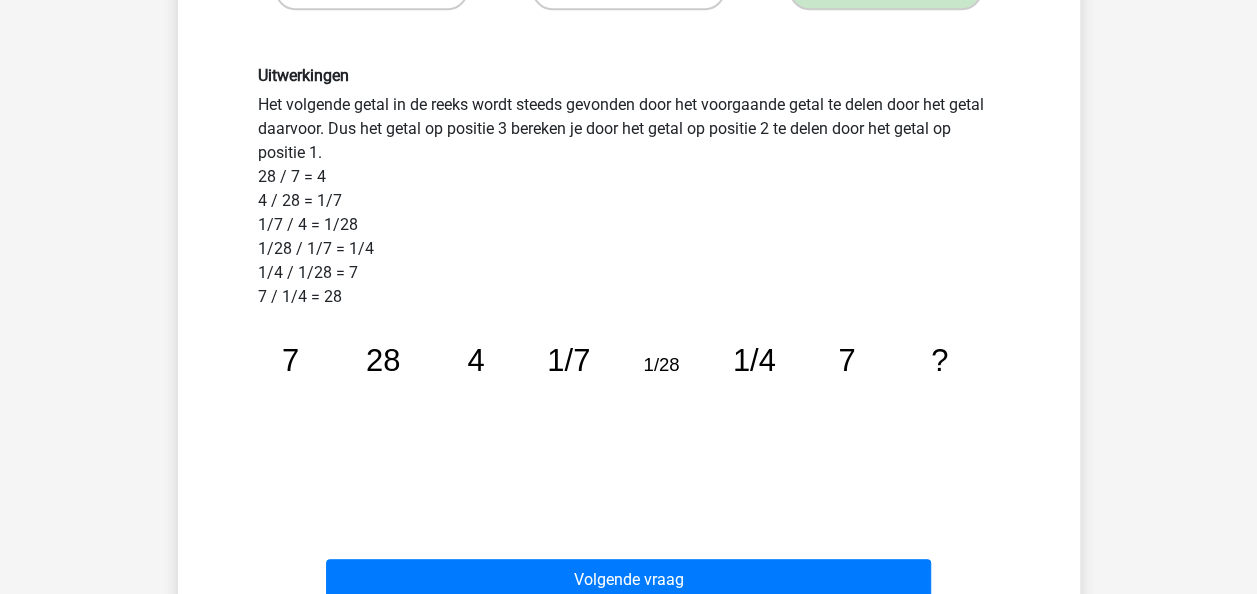 scroll, scrollTop: 619, scrollLeft: 0, axis: vertical 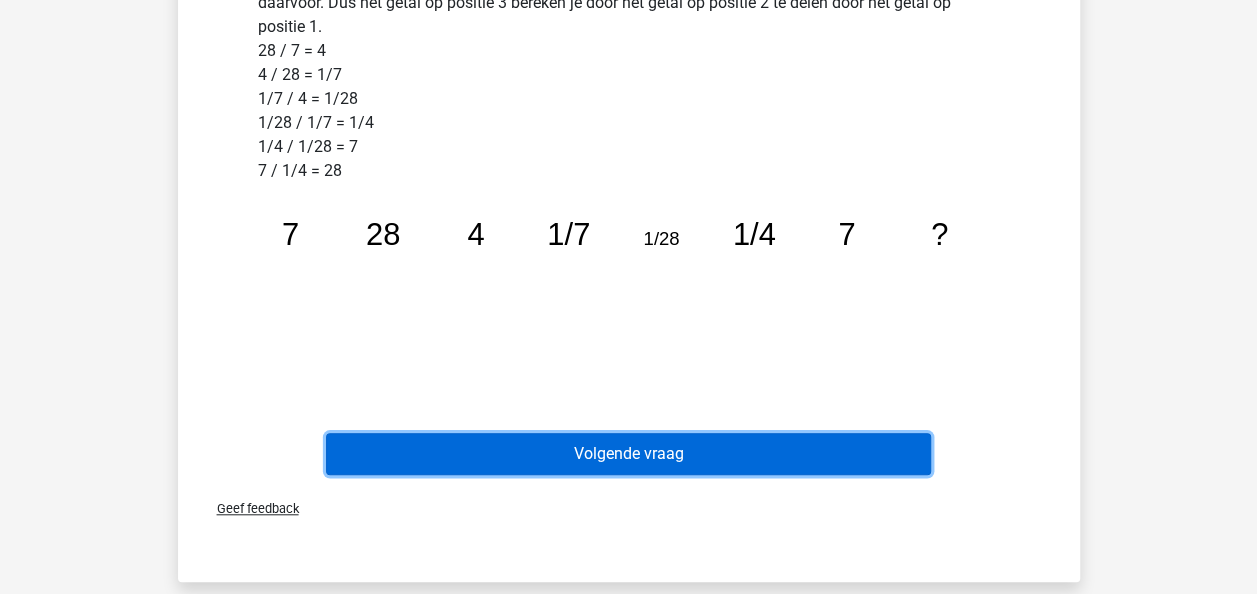 click on "Volgende vraag" at bounding box center (628, 454) 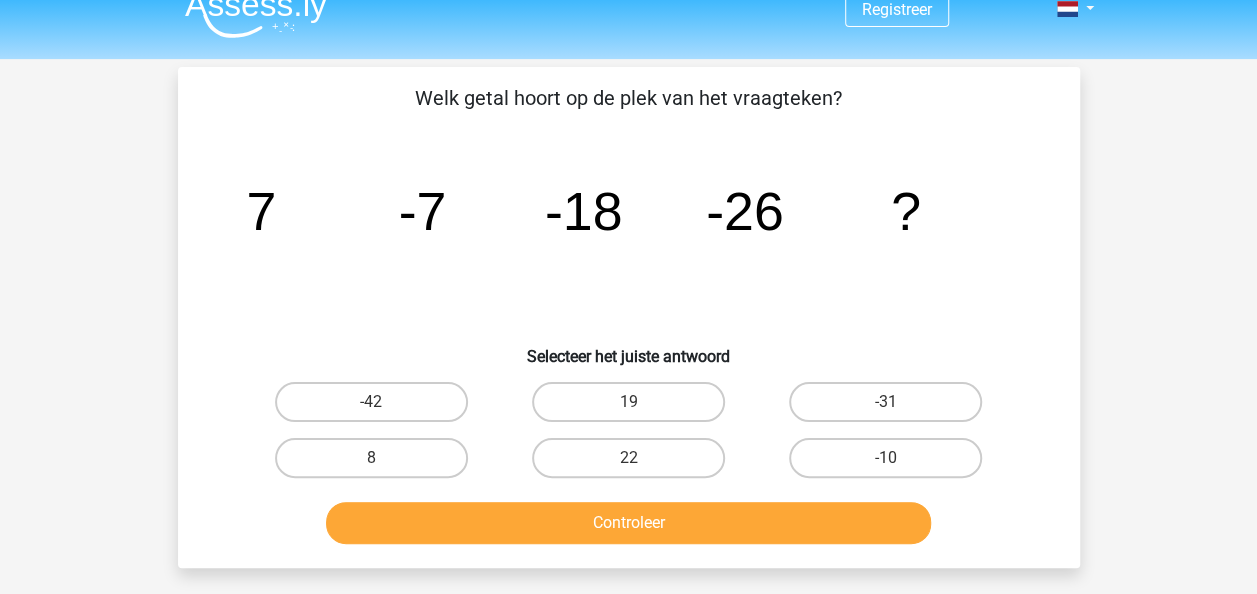 scroll, scrollTop: 24, scrollLeft: 0, axis: vertical 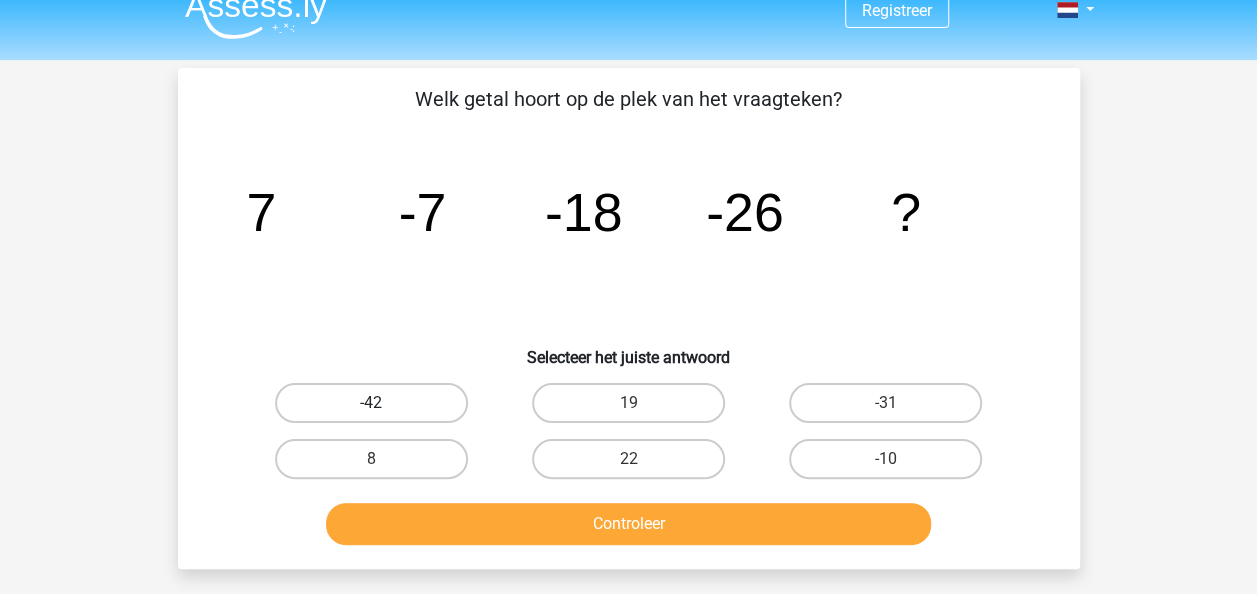 click on "-42" at bounding box center [371, 403] 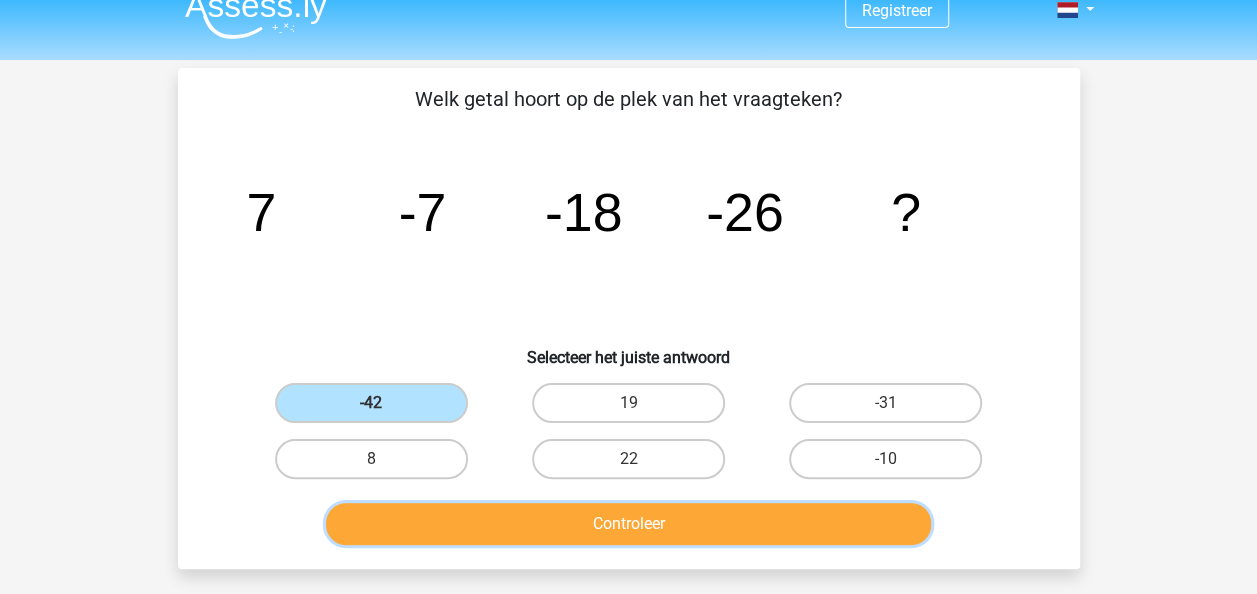 click on "Controleer" at bounding box center [628, 524] 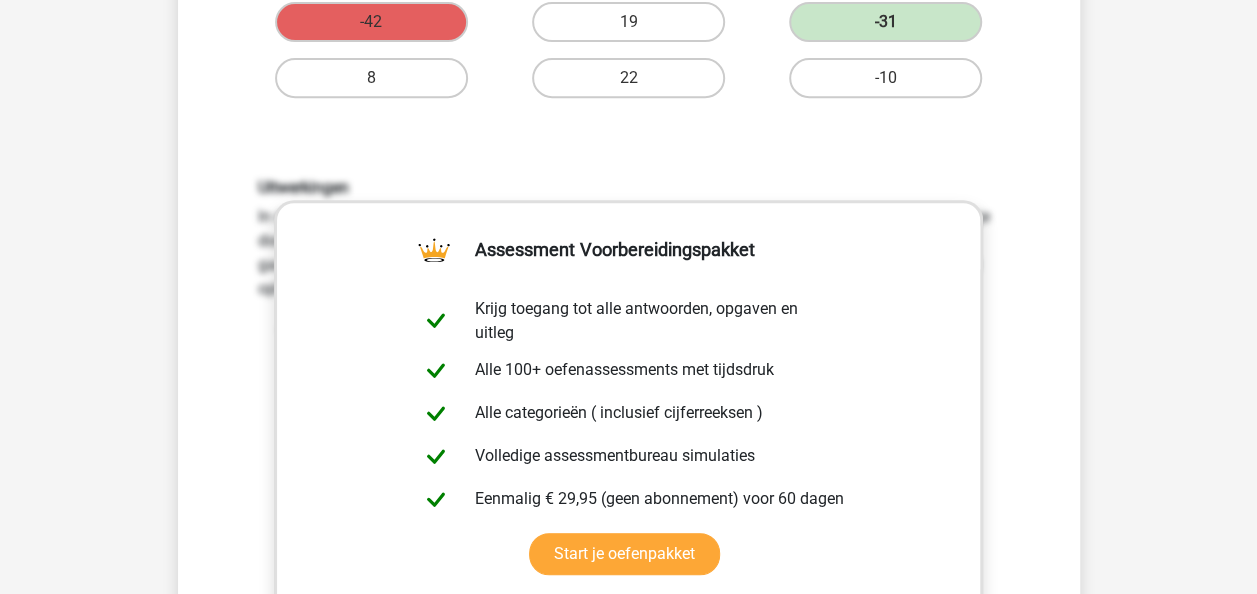 scroll, scrollTop: 346, scrollLeft: 0, axis: vertical 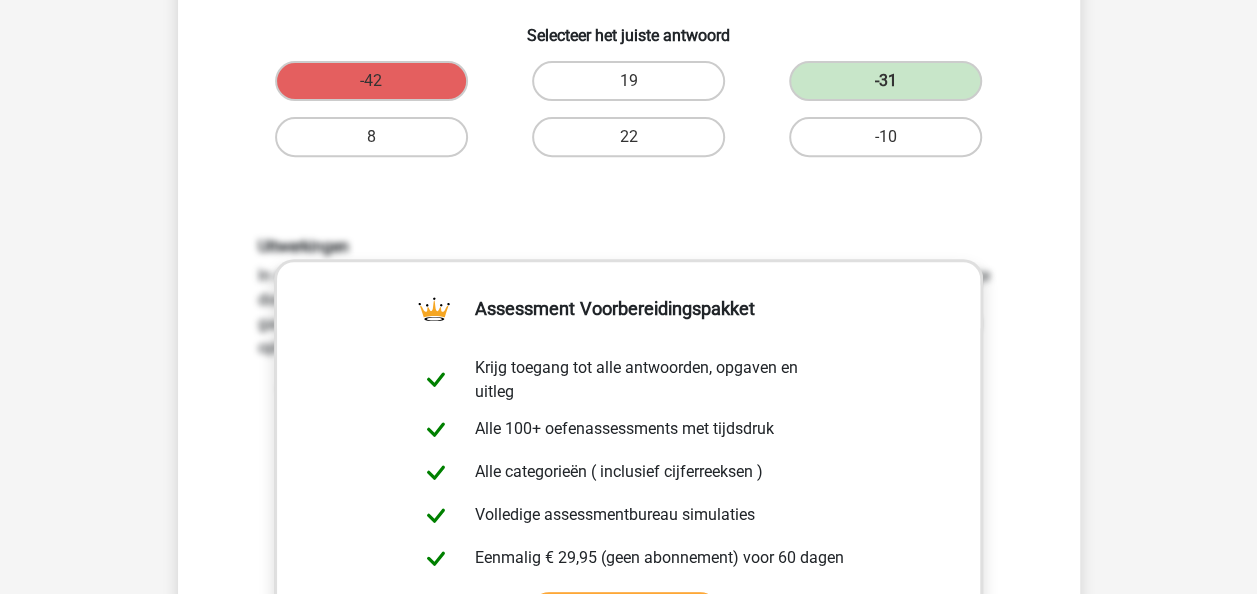 click on "Uitwerkingen
In deze reeks vind je het tweede getal door het eerste getal -14 te doen. Het derde getal in de reeks vind je door het tweede getal -11 te doen. Je ziet dat dit niet hetzelfde getal is als bij de eerste stap. Elke stap gaat dit getal namelijk +3. Kijk goed naar de boogjes om te zien hoe je dit soort opgaven het beste kunt oplossen!
image/svg+xml
7
-7
-18
-26
?
[NUMBER]" at bounding box center (629, 499) 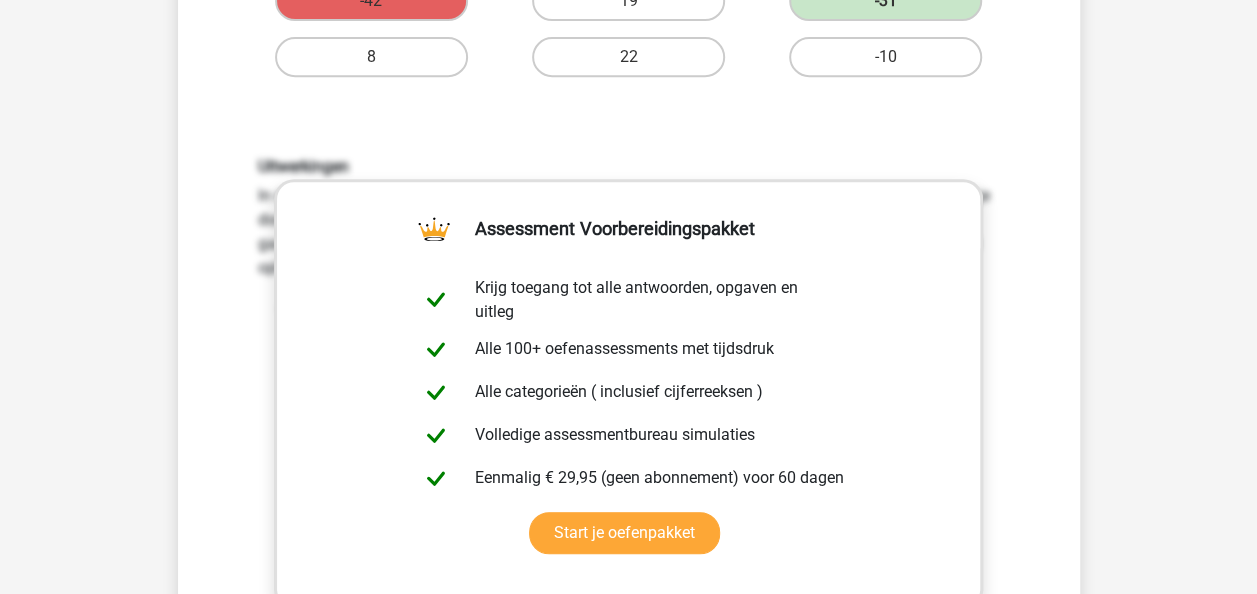 scroll, scrollTop: 422, scrollLeft: 0, axis: vertical 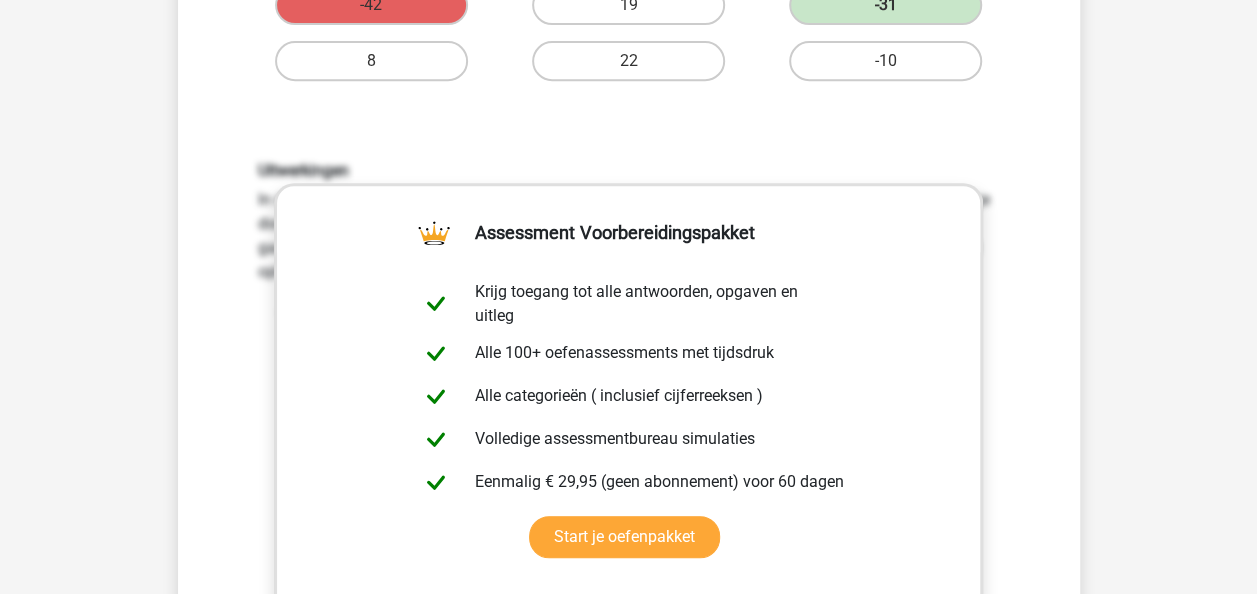 click on "Registreer
Nederlands
English" at bounding box center (628, 526) 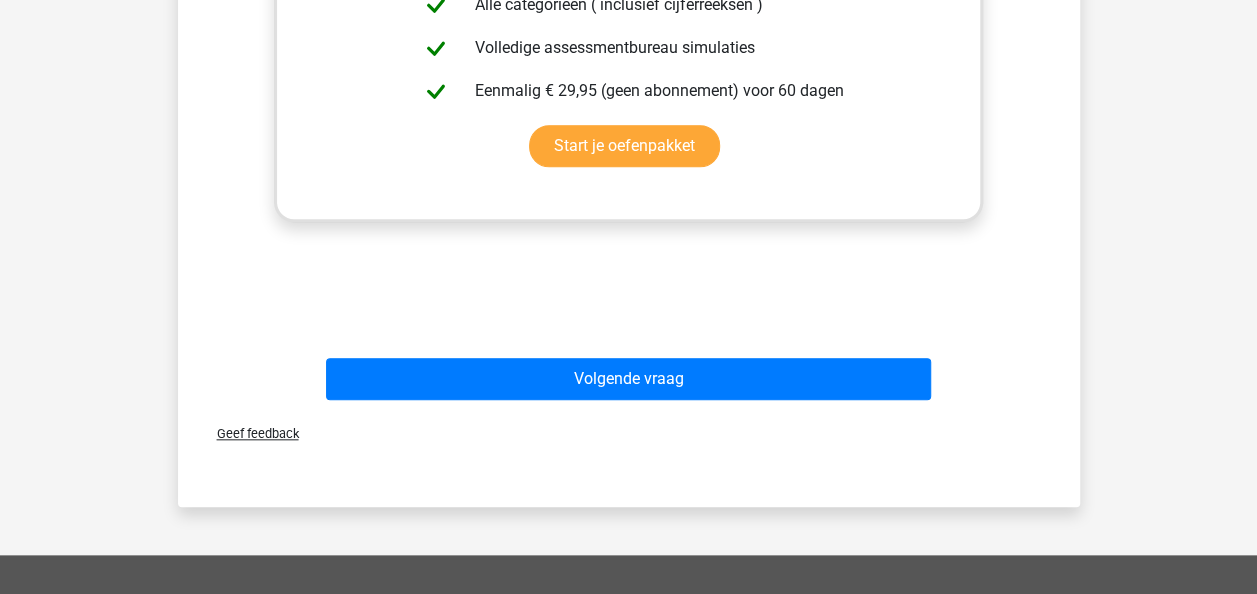 scroll, scrollTop: 812, scrollLeft: 0, axis: vertical 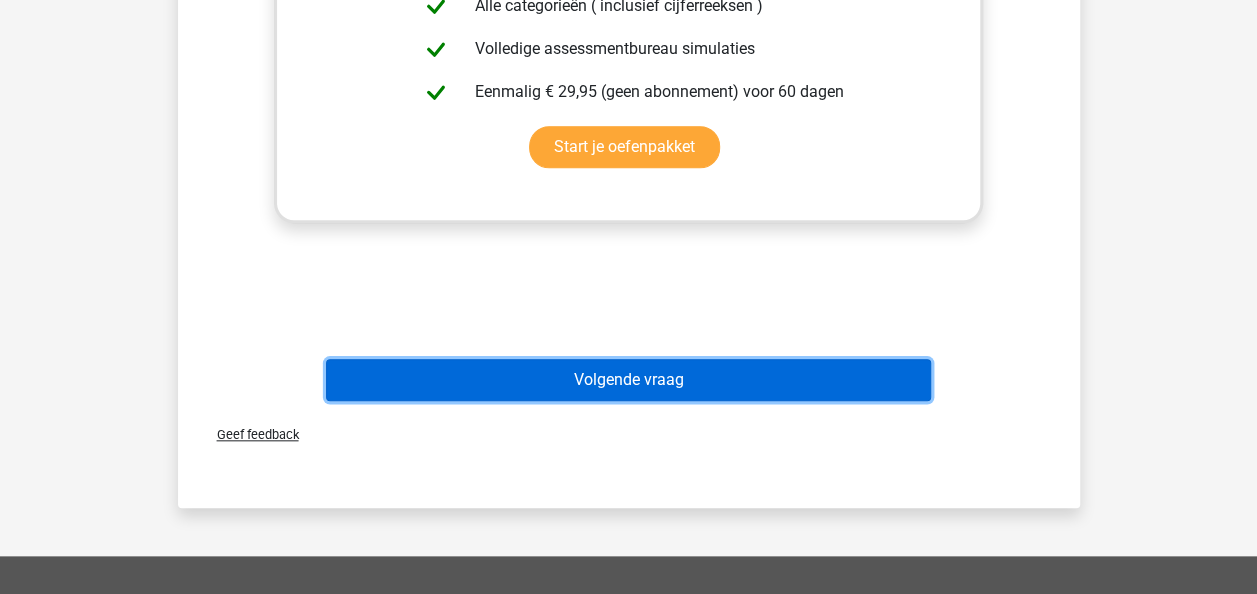 click on "Volgende vraag" at bounding box center (628, 380) 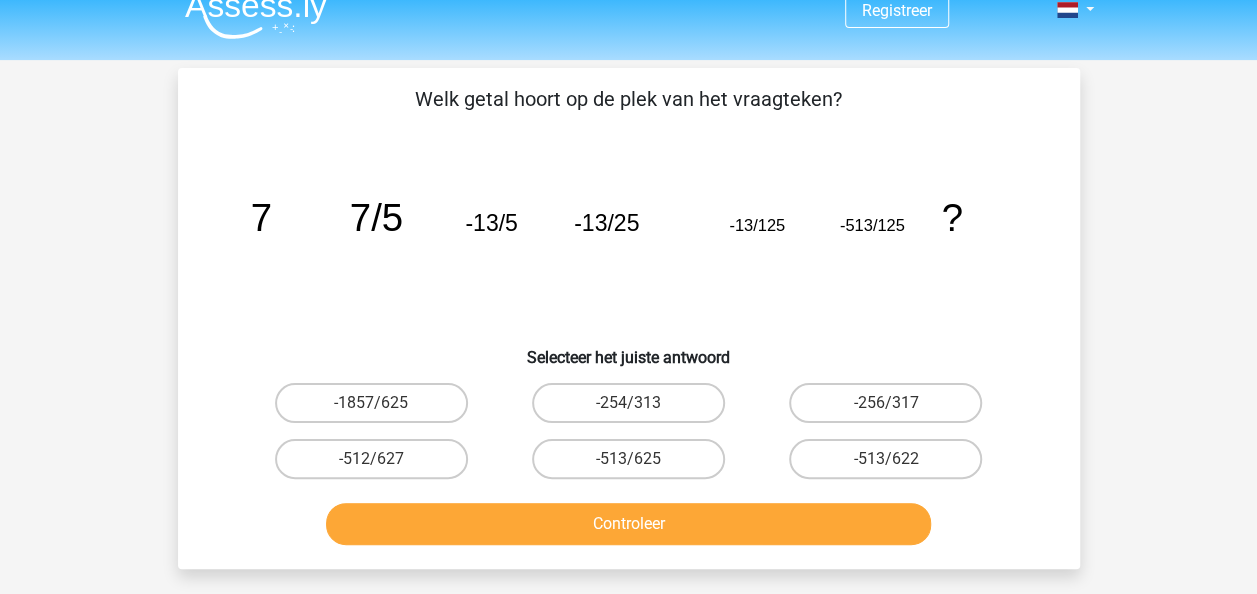 scroll, scrollTop: 0, scrollLeft: 0, axis: both 